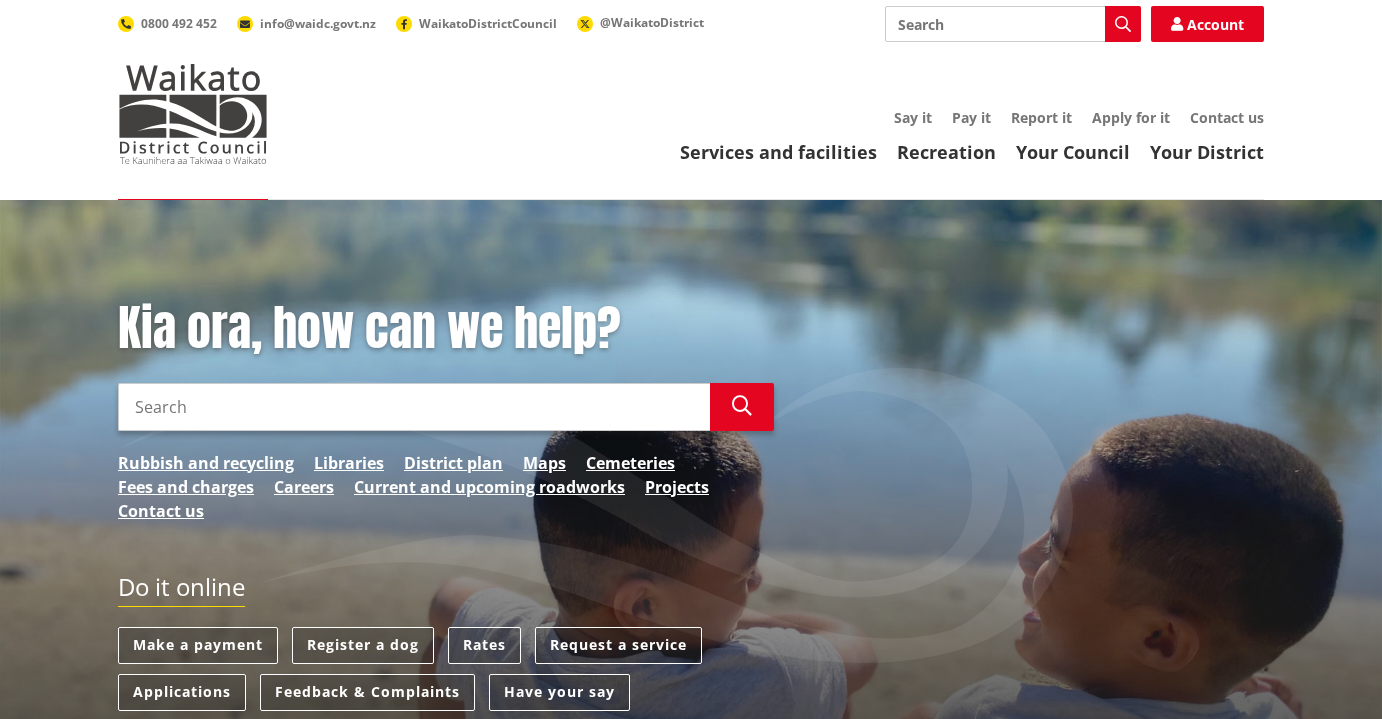 scroll, scrollTop: 0, scrollLeft: 0, axis: both 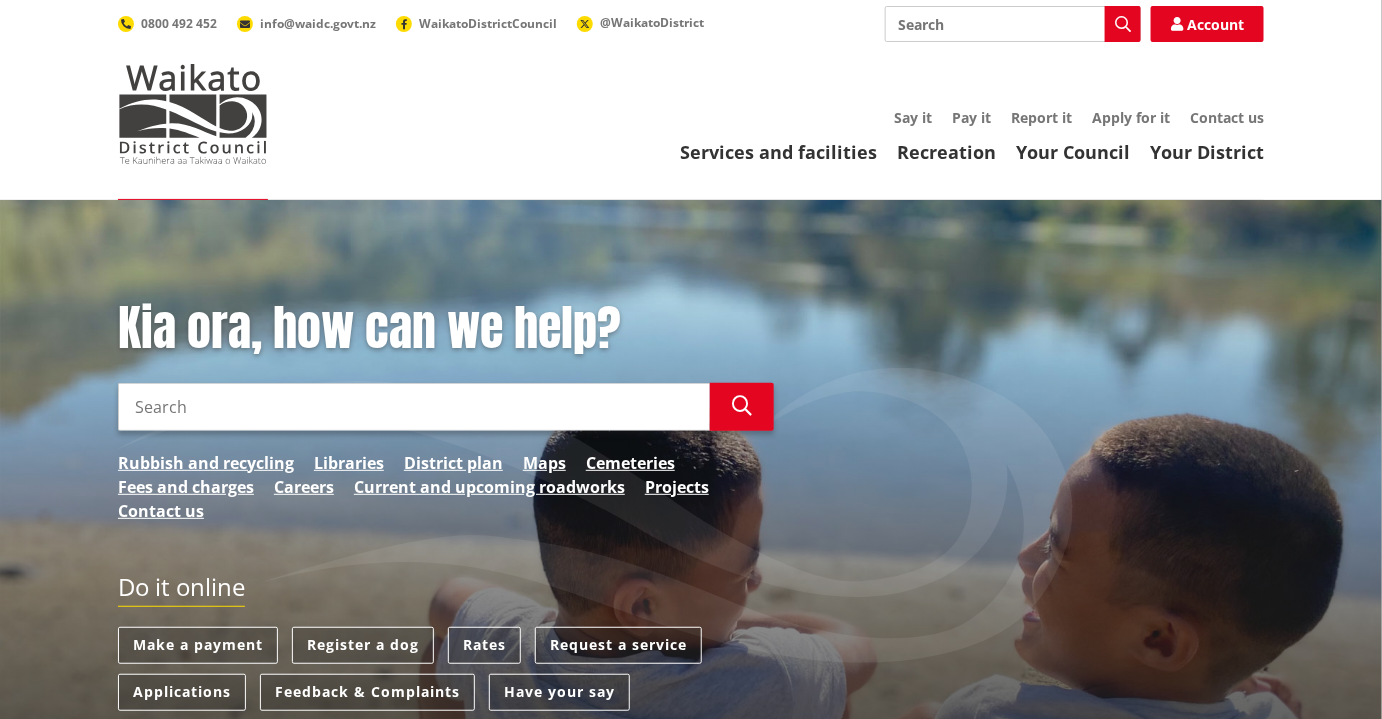 click on "Search" at bounding box center [414, 407] 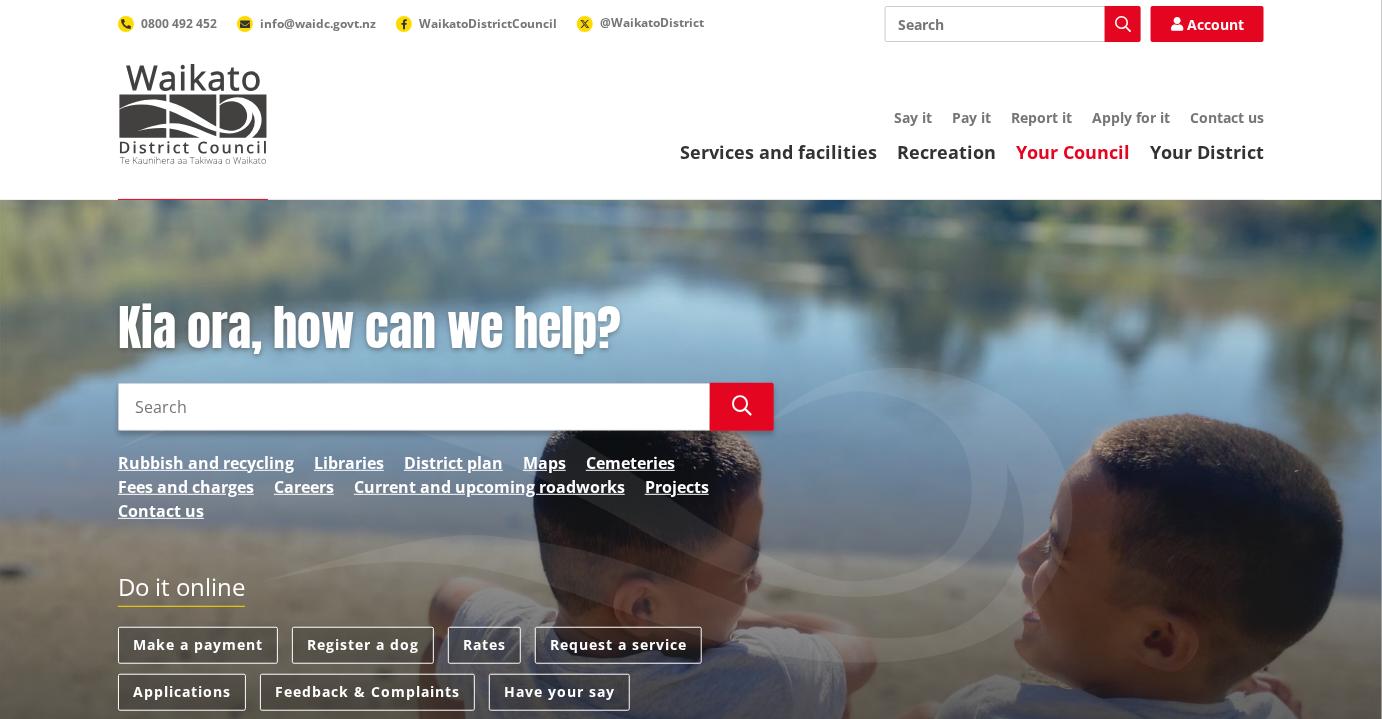 click on "Your Council" at bounding box center (1073, 152) 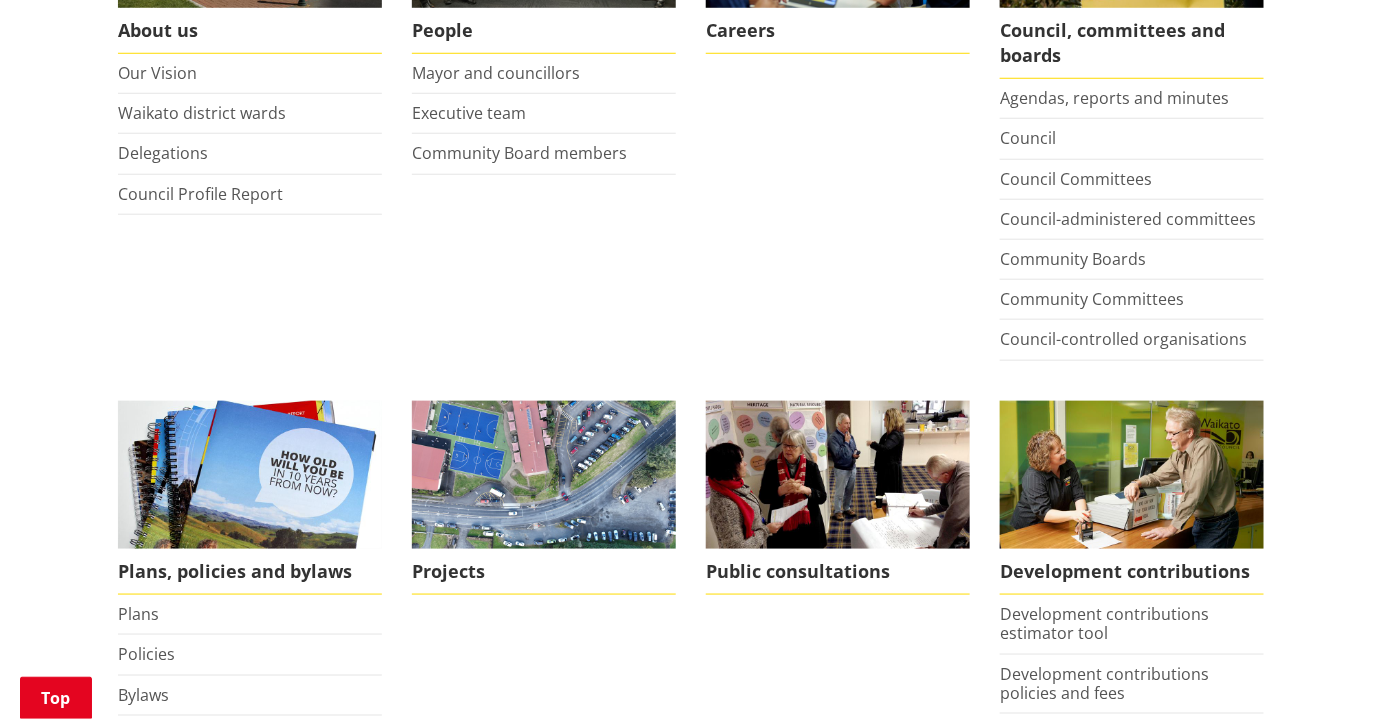 scroll, scrollTop: 636, scrollLeft: 0, axis: vertical 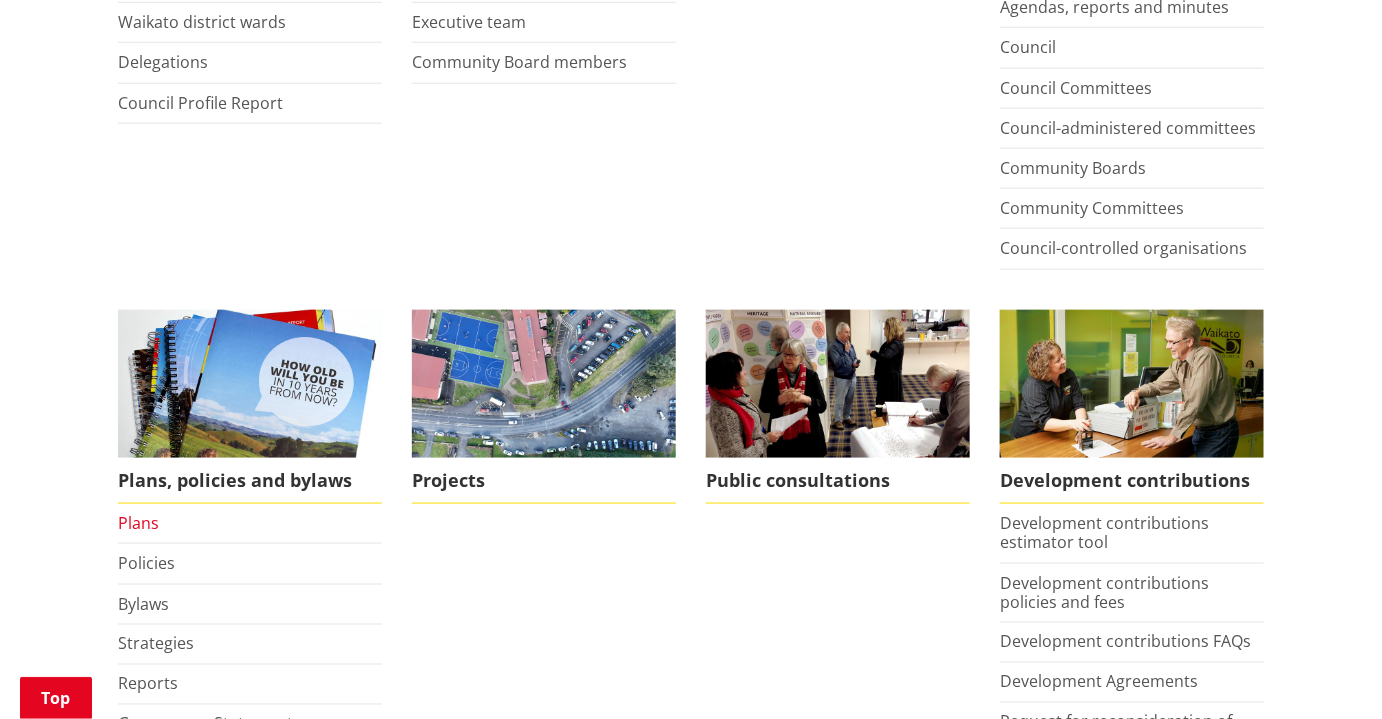 click on "Plans" at bounding box center [138, 523] 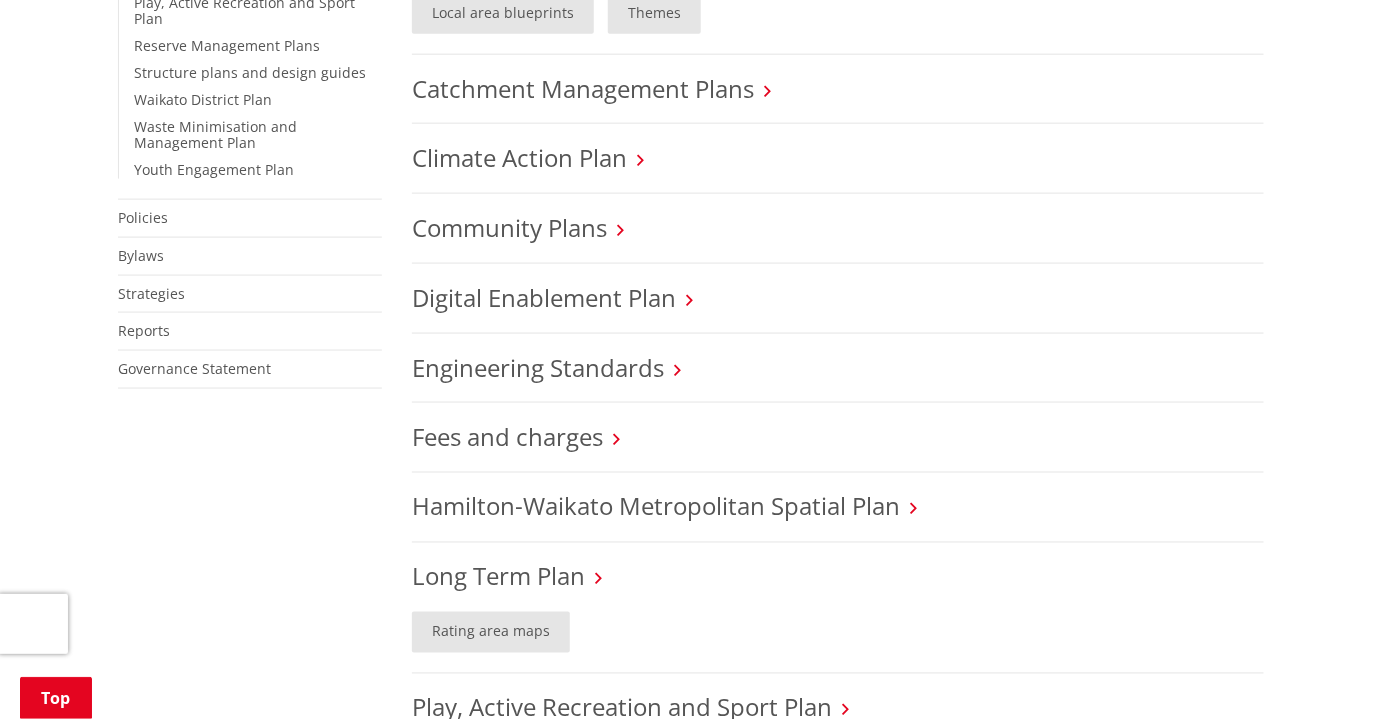 scroll, scrollTop: 818, scrollLeft: 0, axis: vertical 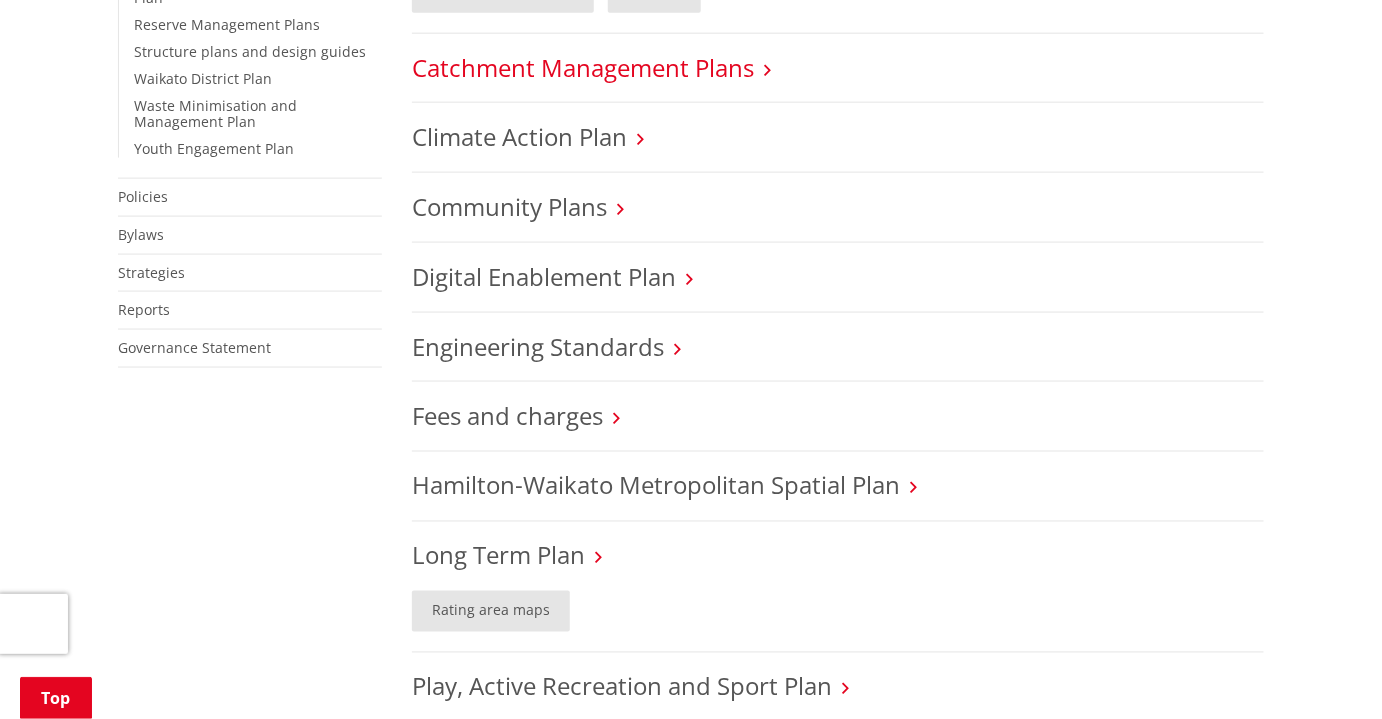 click on "Catchment Management Plans" at bounding box center [583, 67] 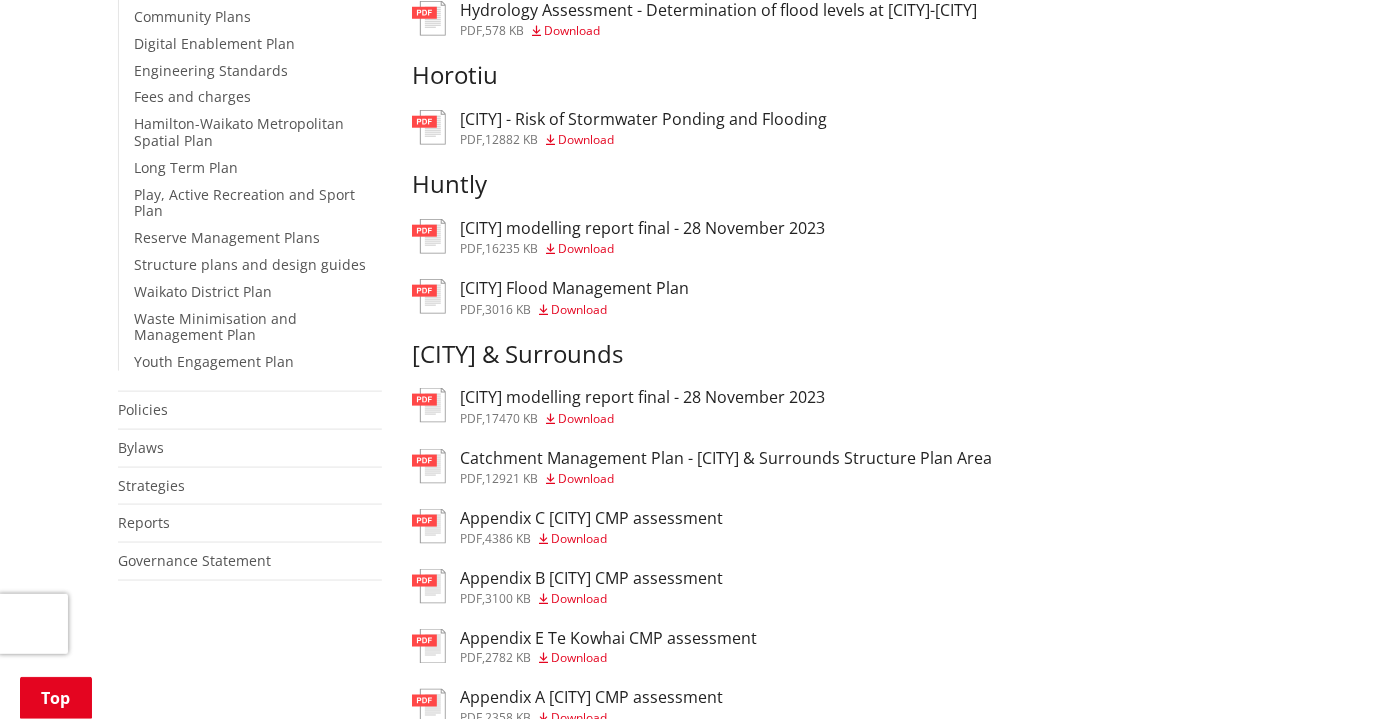 scroll, scrollTop: 636, scrollLeft: 0, axis: vertical 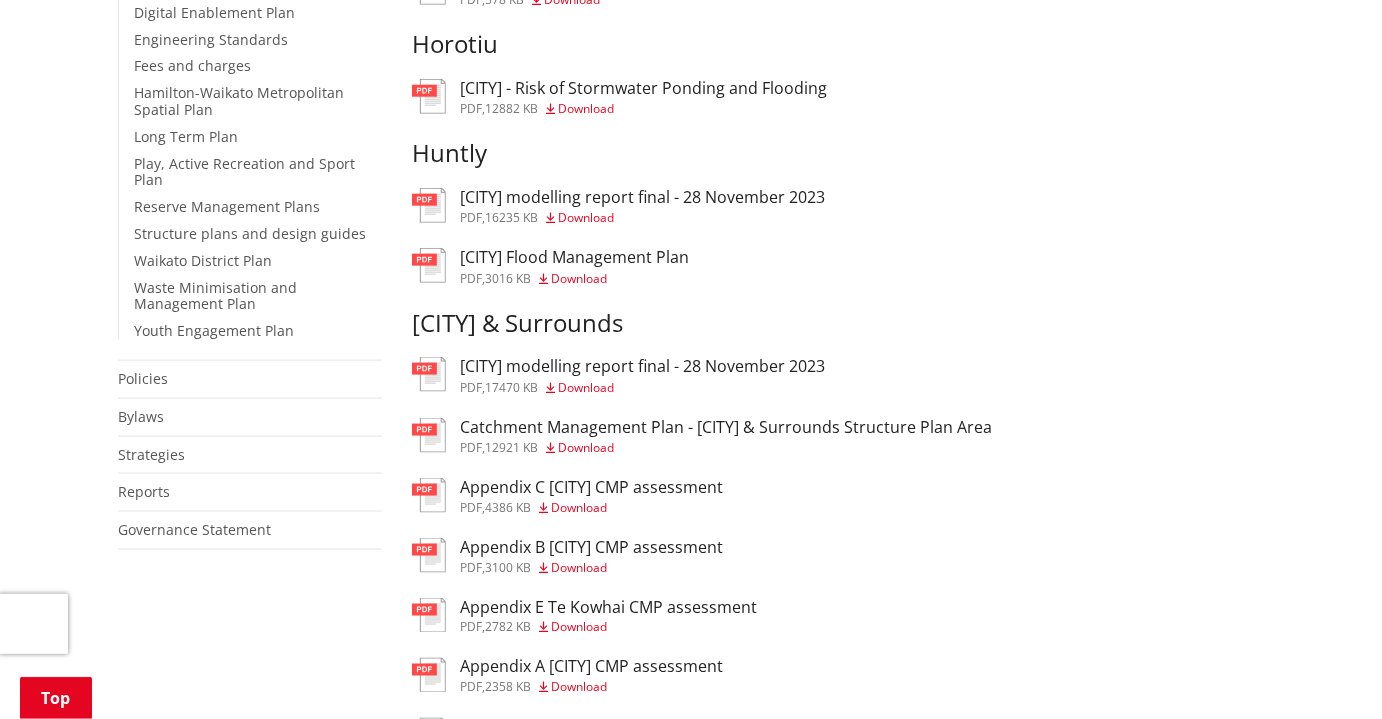 click on "[CITY] Flood Management Plan" at bounding box center [574, 257] 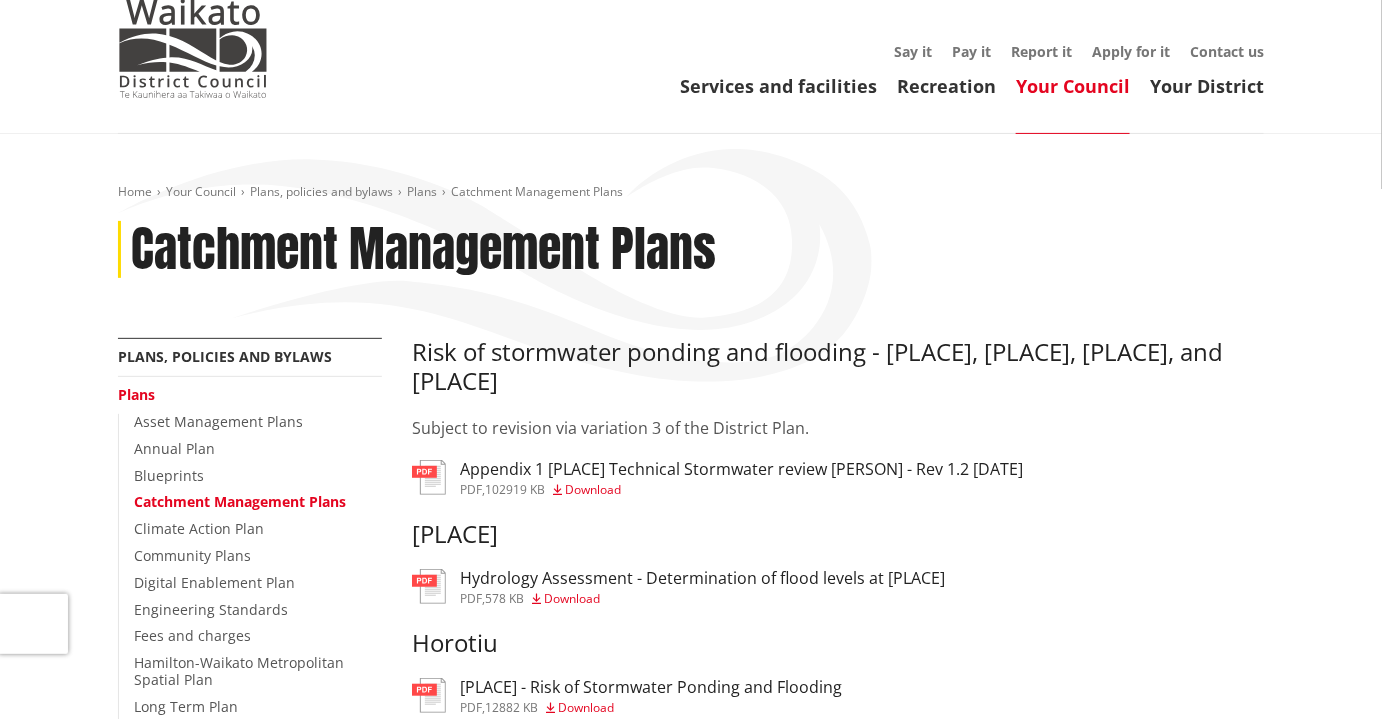 scroll, scrollTop: 272, scrollLeft: 0, axis: vertical 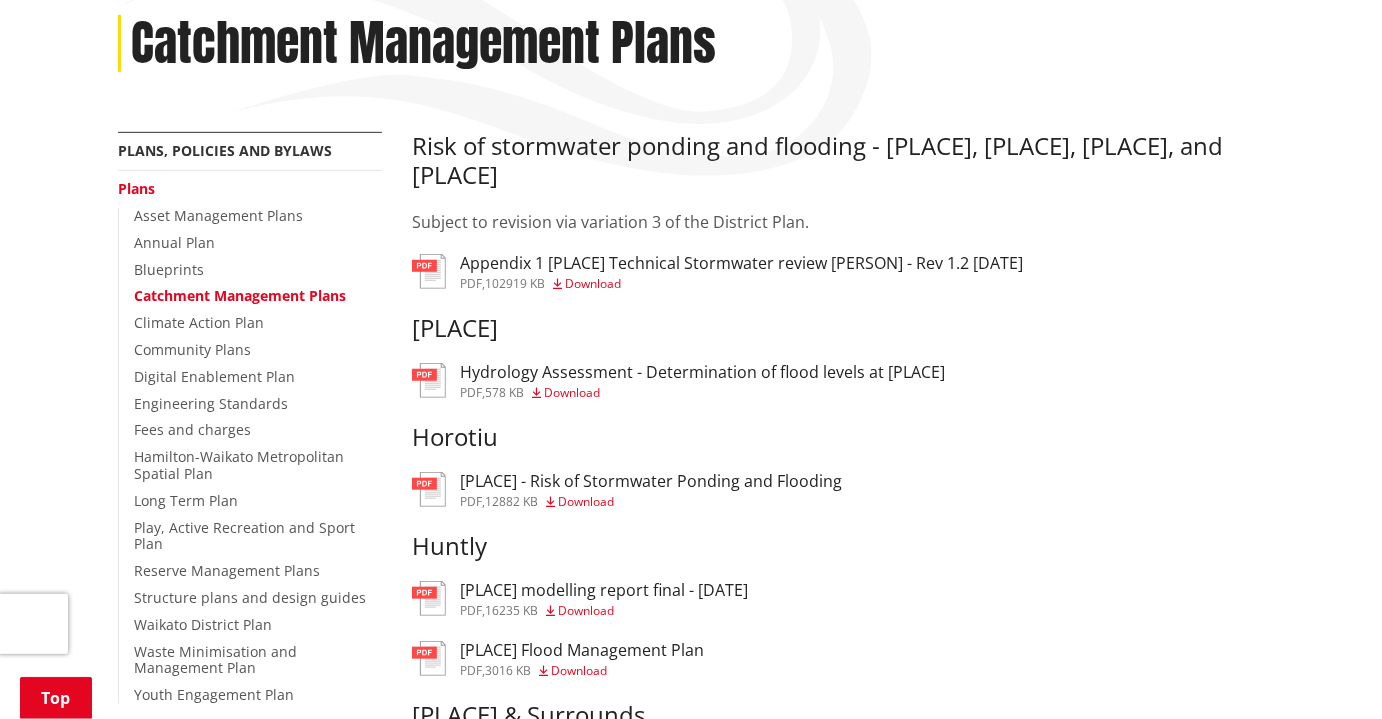 click on "Catchment Management Plans" at bounding box center (240, 295) 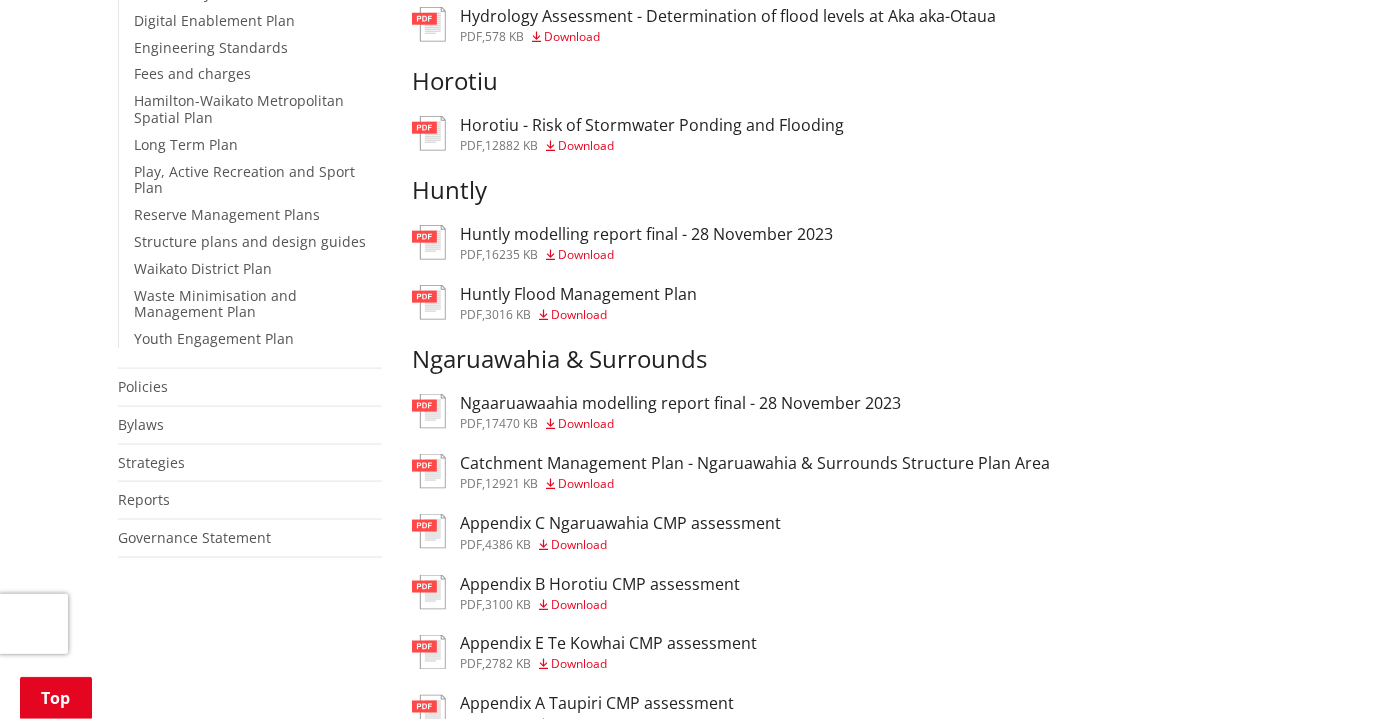 scroll, scrollTop: 636, scrollLeft: 0, axis: vertical 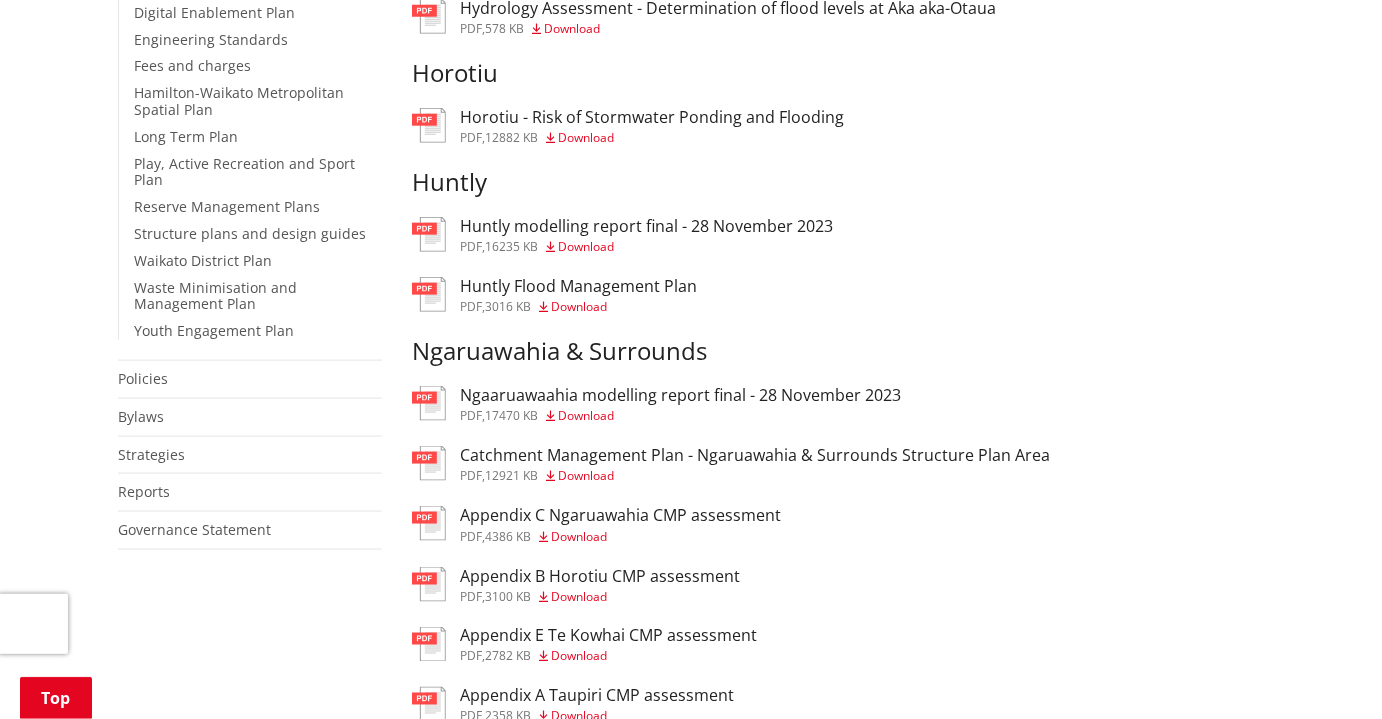 click on "Huntly modelling report final - 28 November 2023" at bounding box center (646, 226) 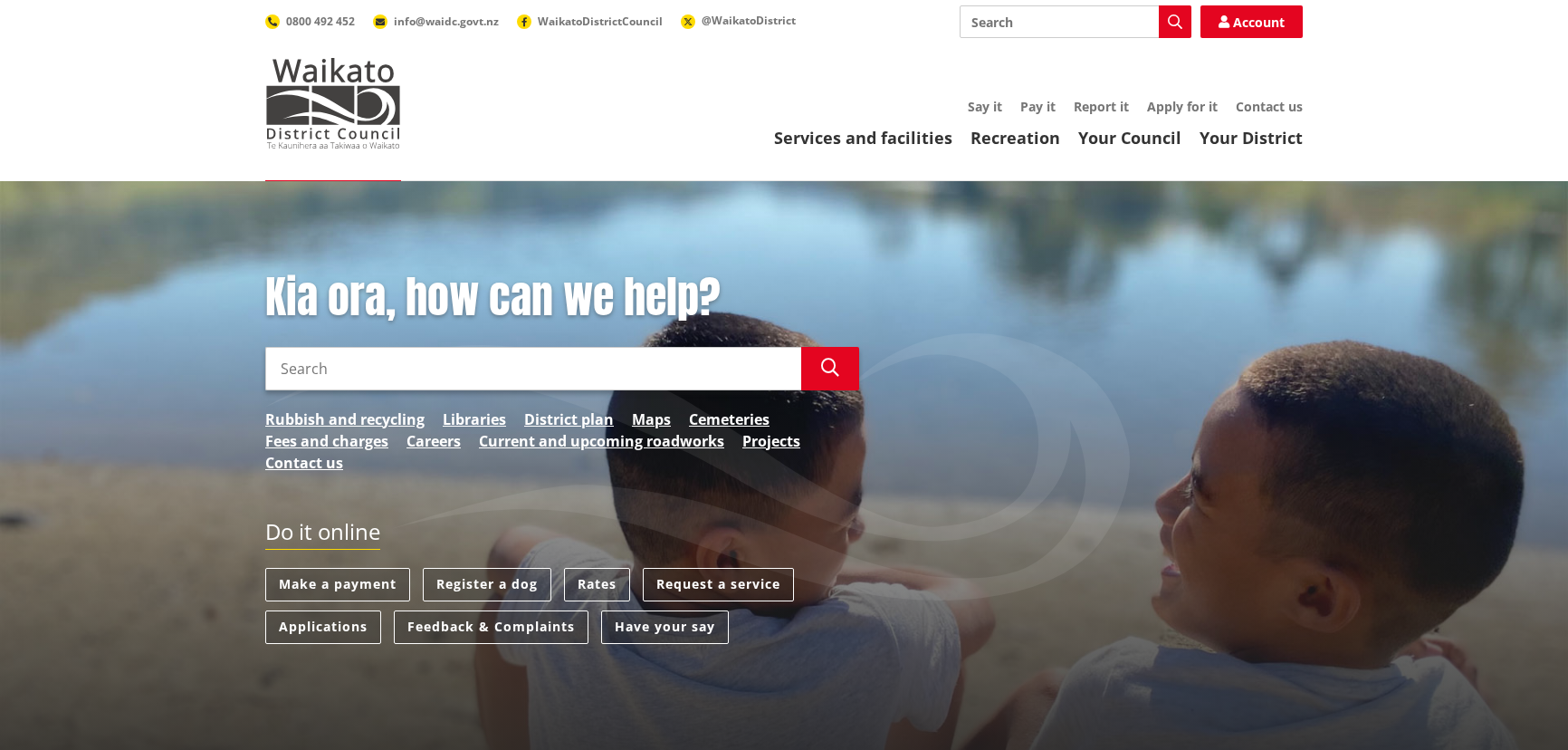 scroll, scrollTop: 0, scrollLeft: 0, axis: both 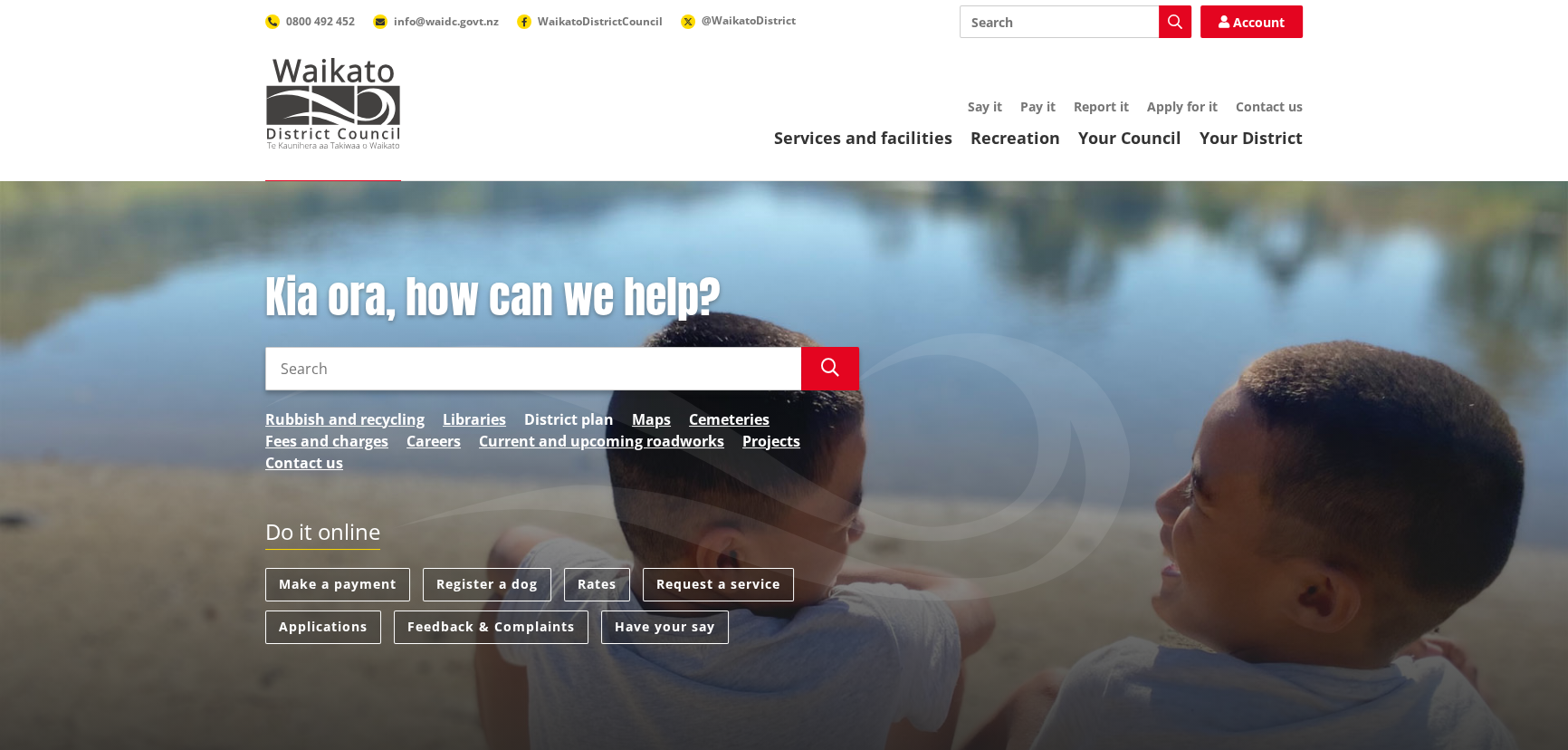 click on "District plan" at bounding box center (569, 419) 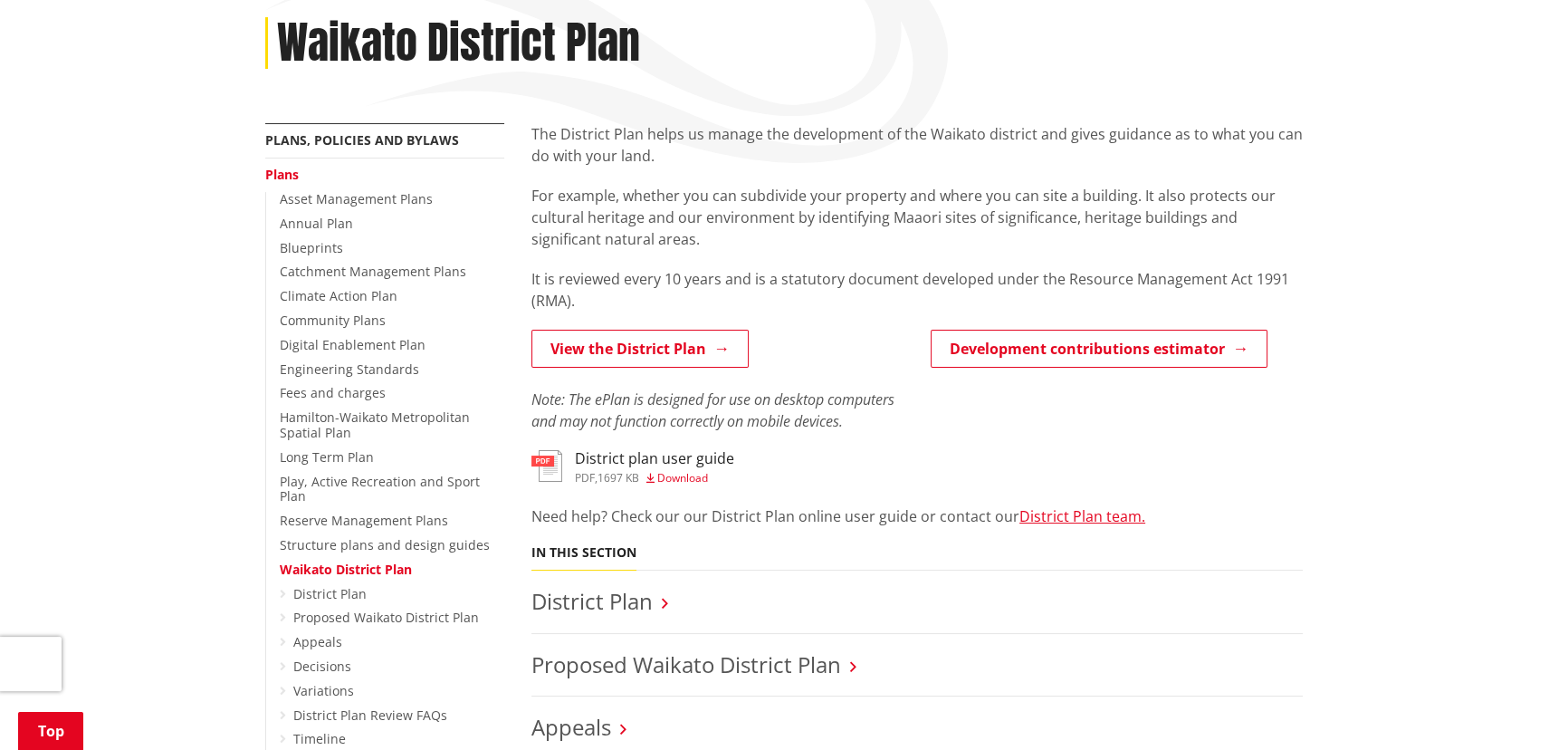 scroll, scrollTop: 246, scrollLeft: 0, axis: vertical 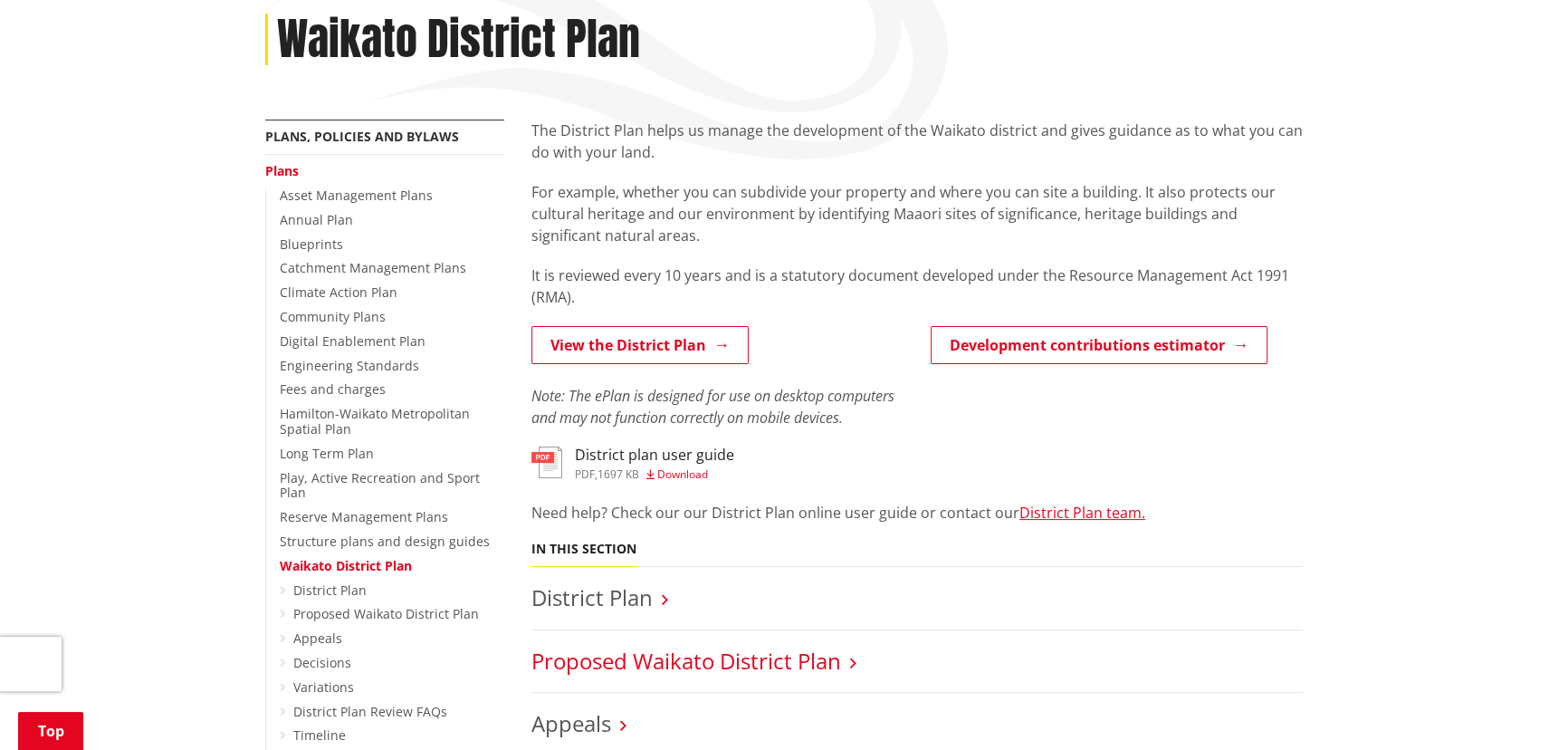 click on "Proposed Waikato District Plan" at bounding box center (686, 660) 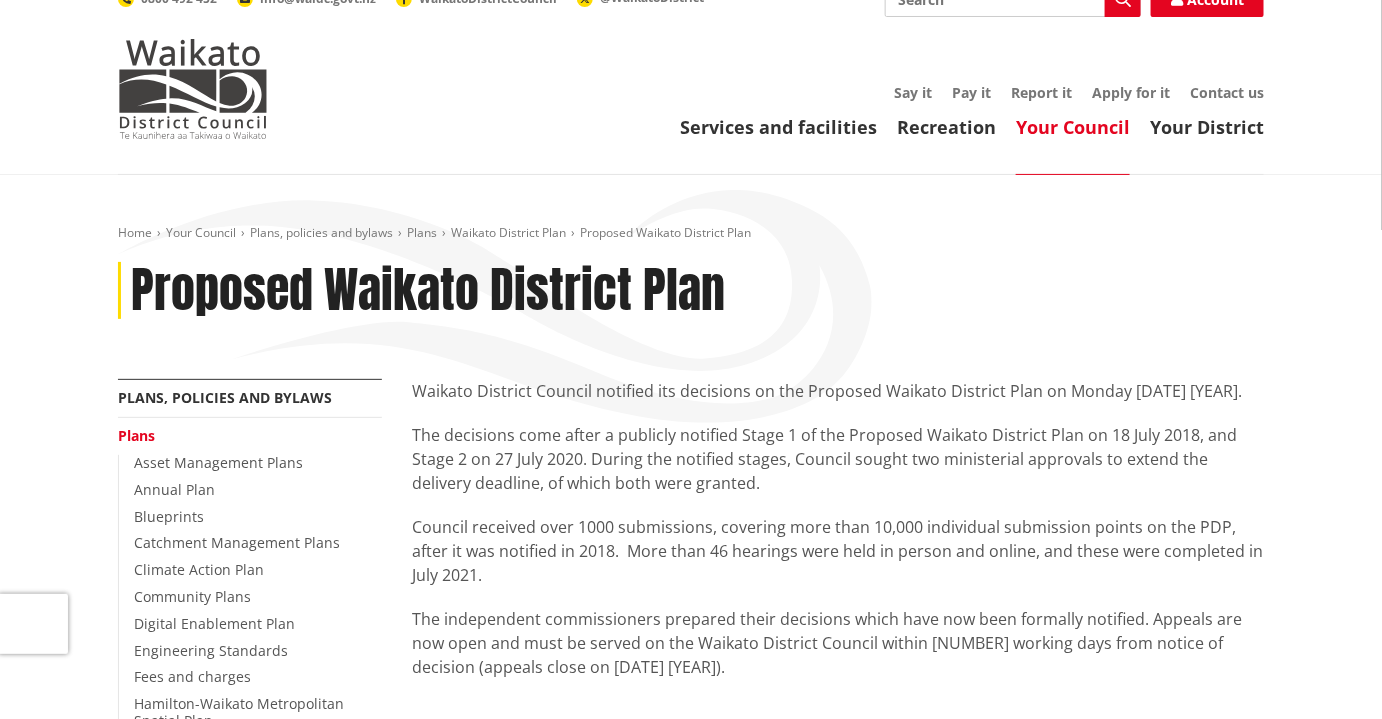 scroll, scrollTop: 0, scrollLeft: 0, axis: both 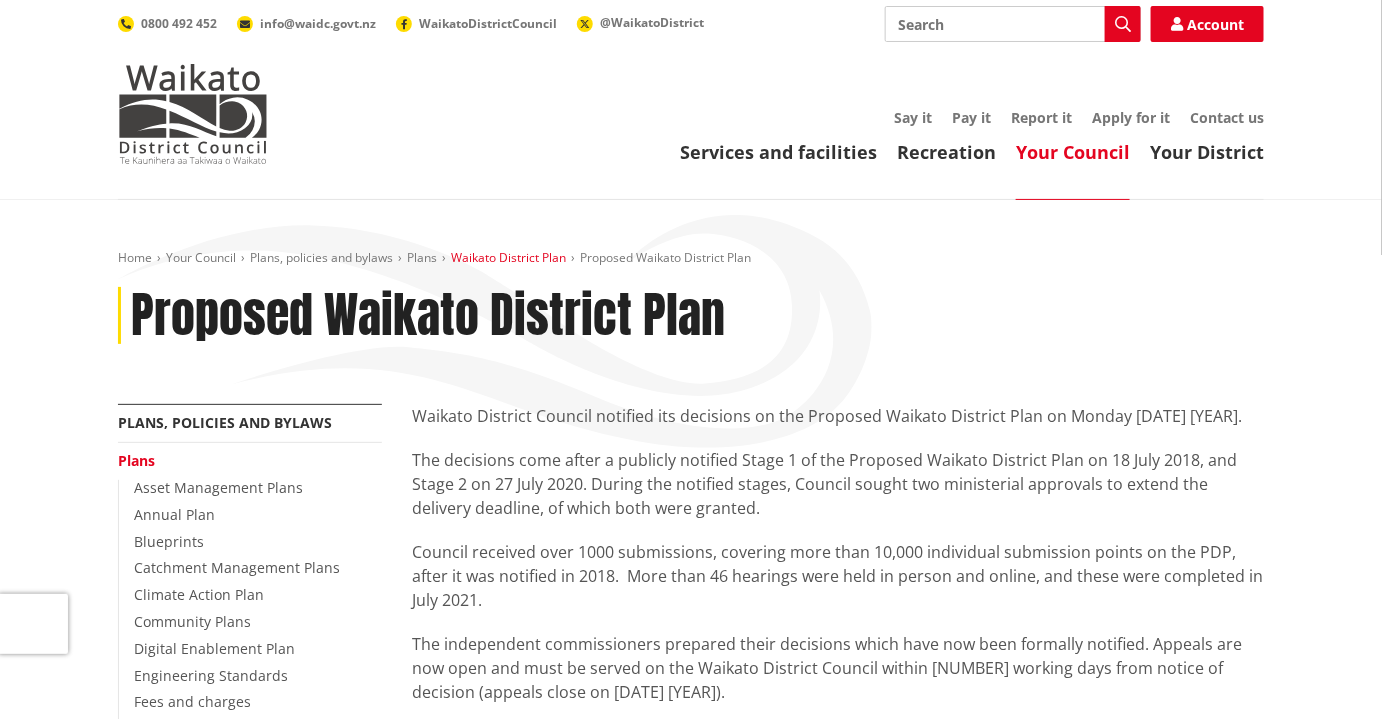 click on "Waikato District Plan" at bounding box center (508, 257) 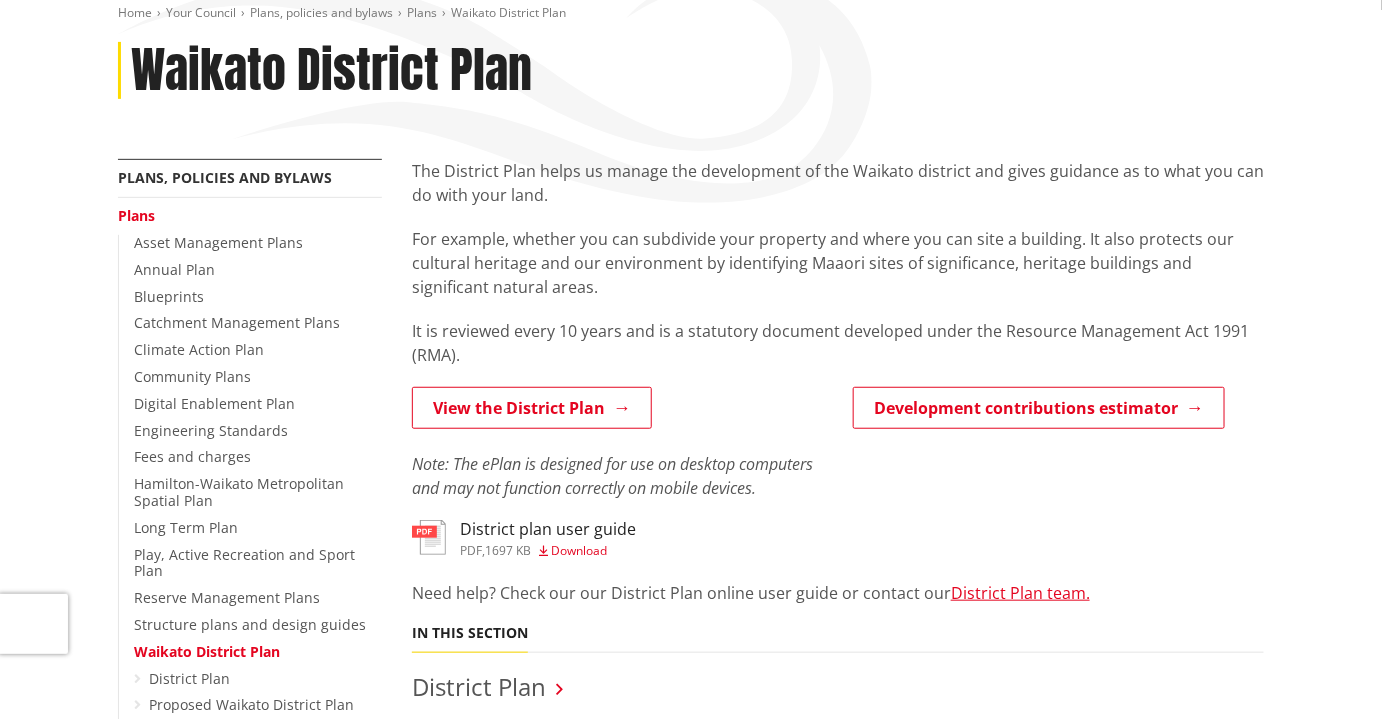 scroll, scrollTop: 272, scrollLeft: 0, axis: vertical 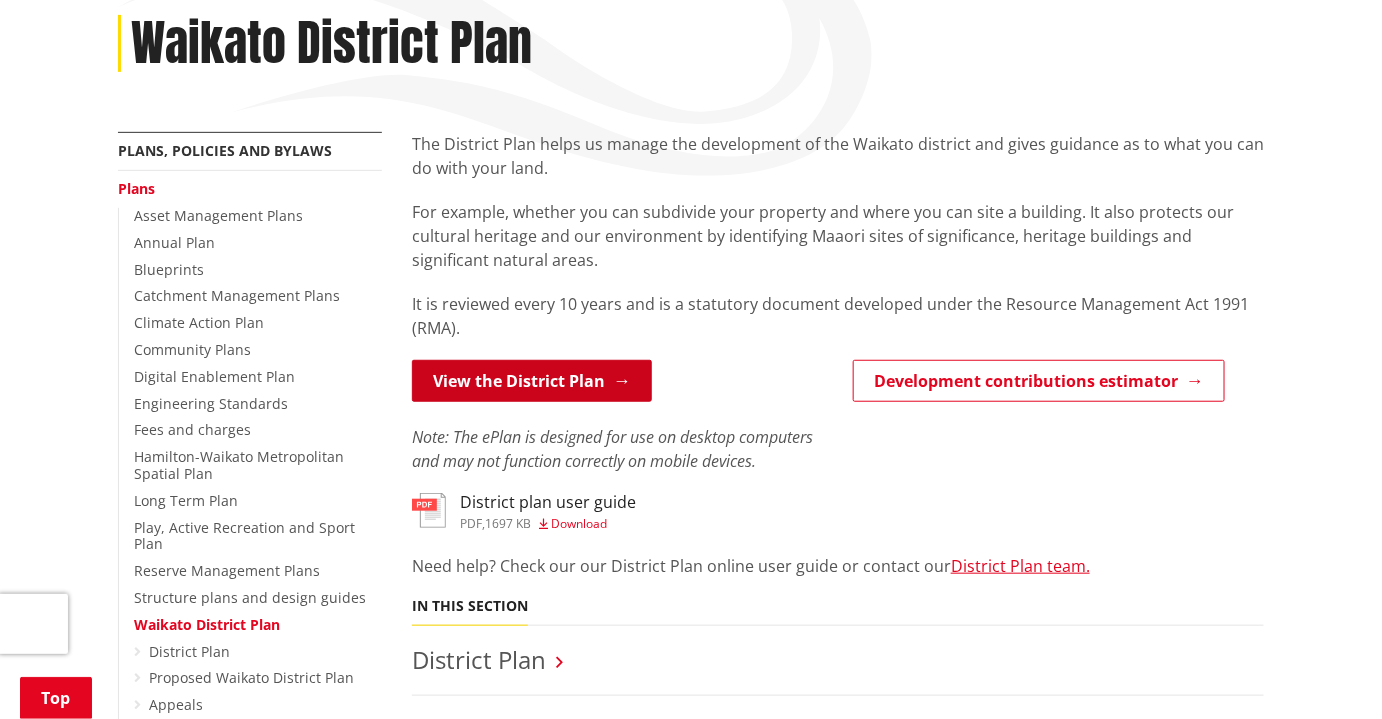 click on "View the District Plan" at bounding box center (532, 381) 